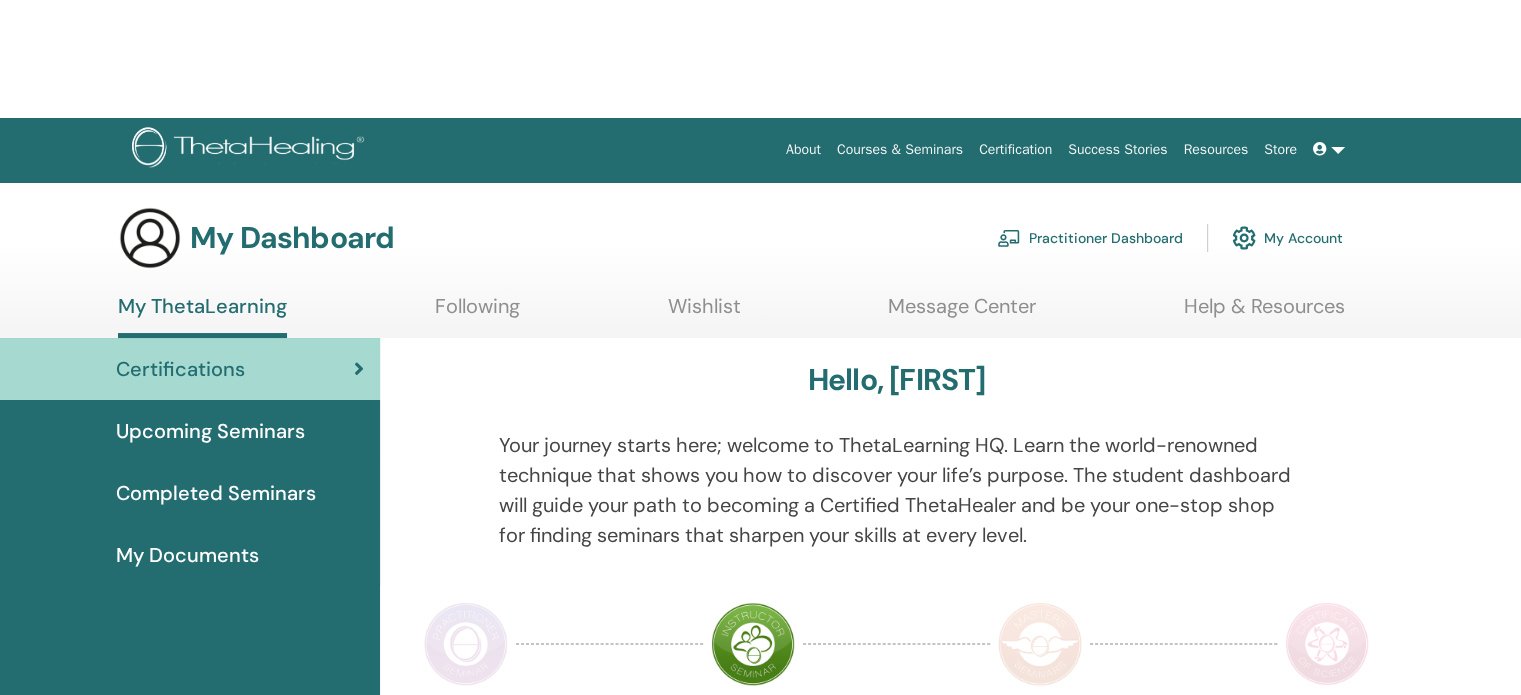 scroll, scrollTop: 452, scrollLeft: 0, axis: vertical 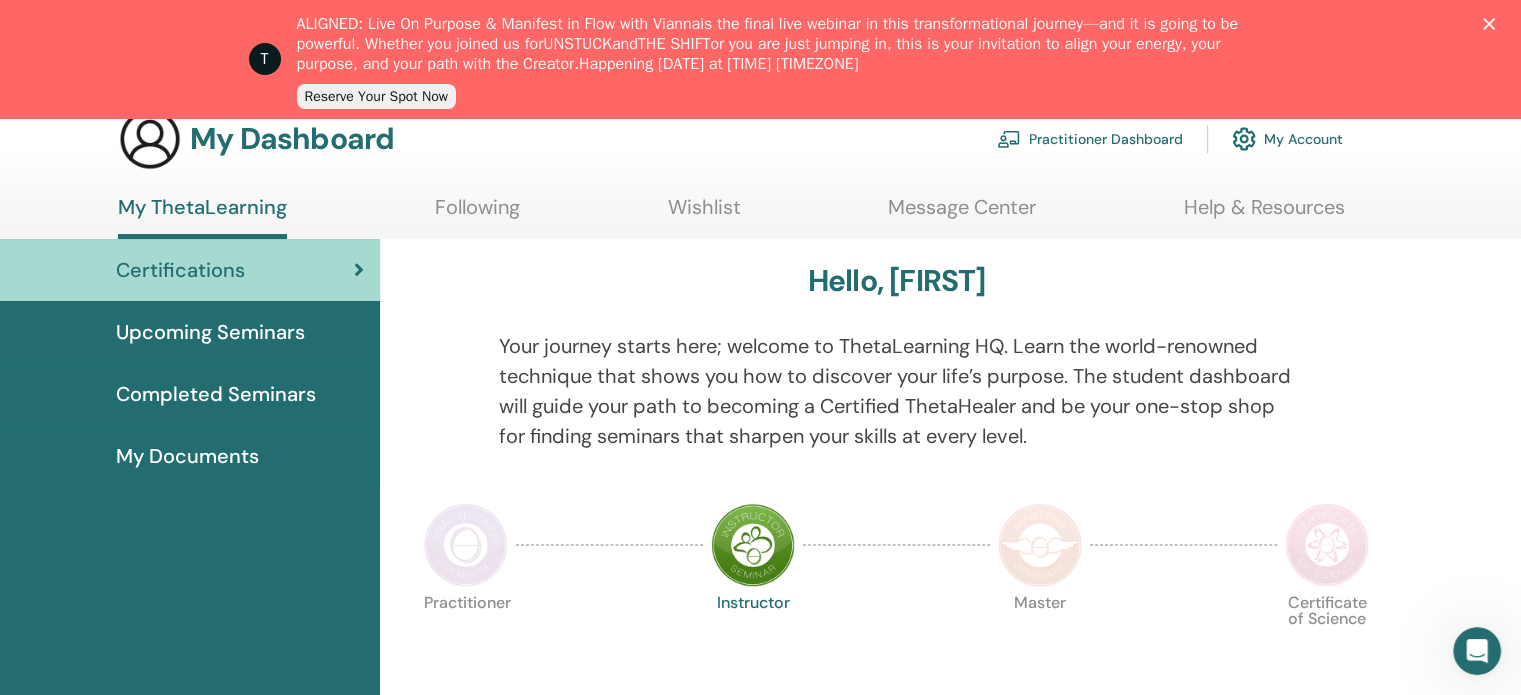 click on "Completed Seminars" at bounding box center (216, 394) 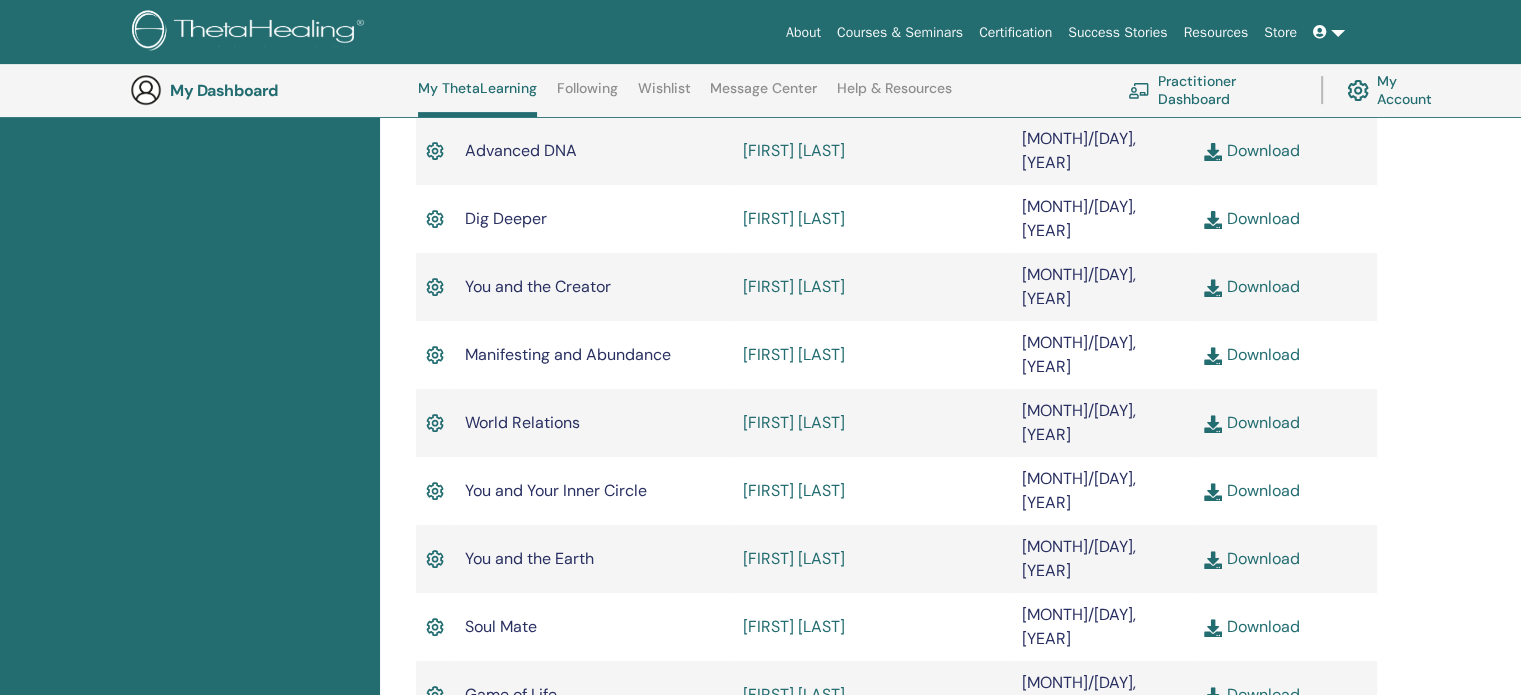 scroll, scrollTop: 752, scrollLeft: 0, axis: vertical 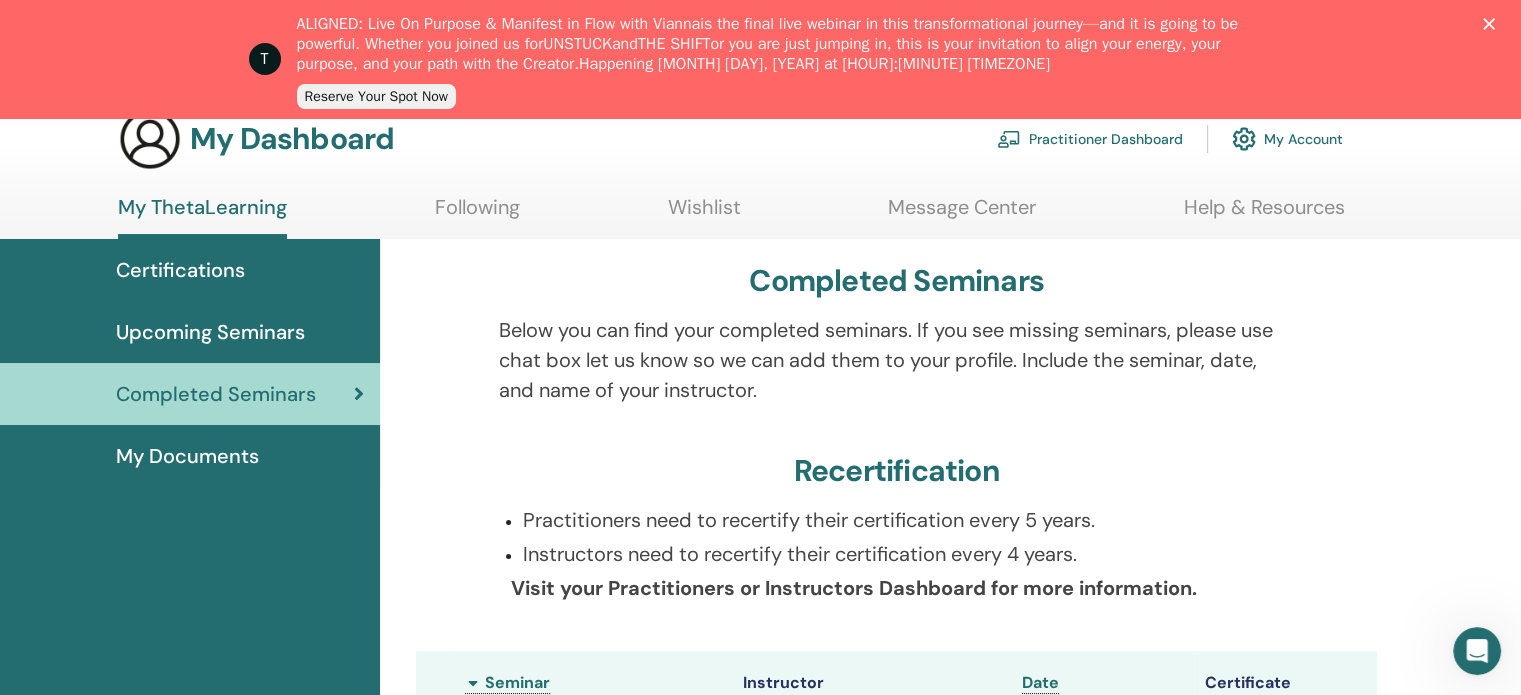 click on "Certifications" at bounding box center [190, 270] 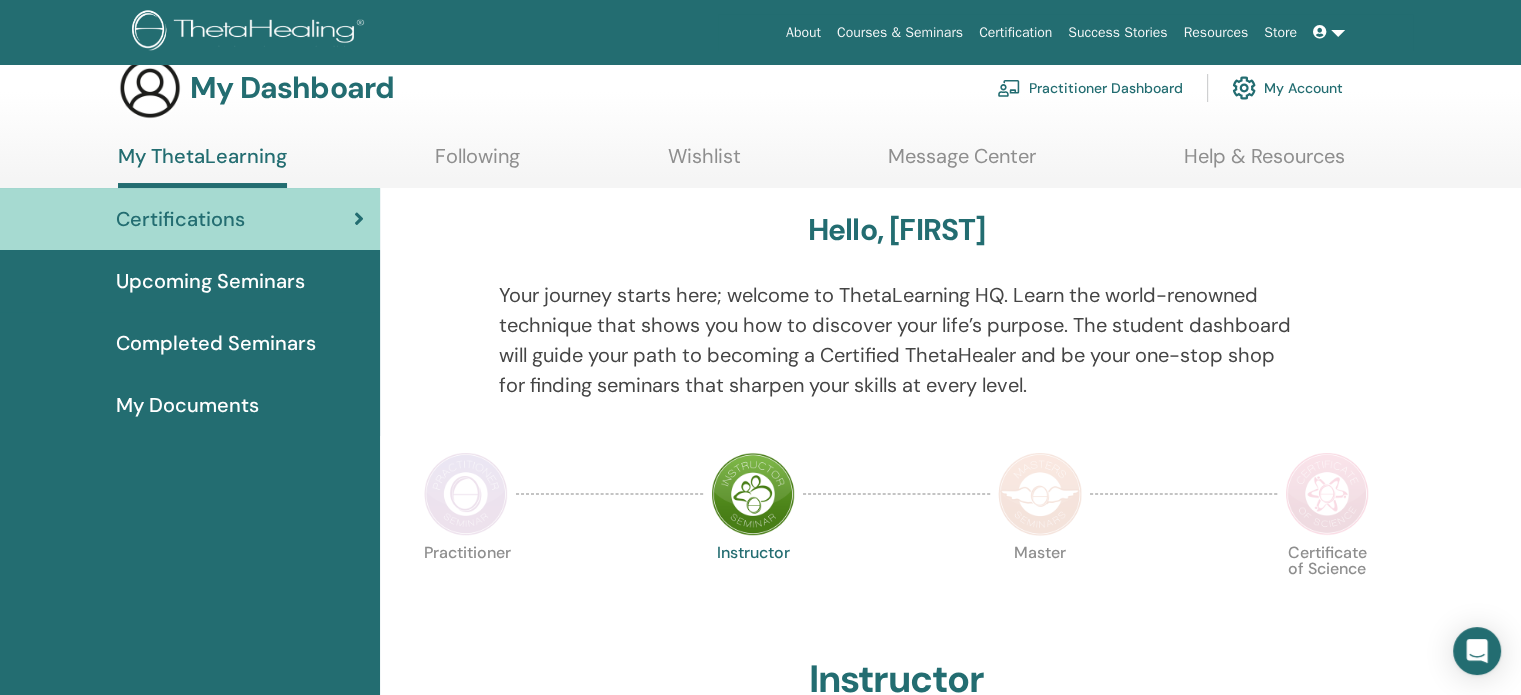scroll, scrollTop: 0, scrollLeft: 0, axis: both 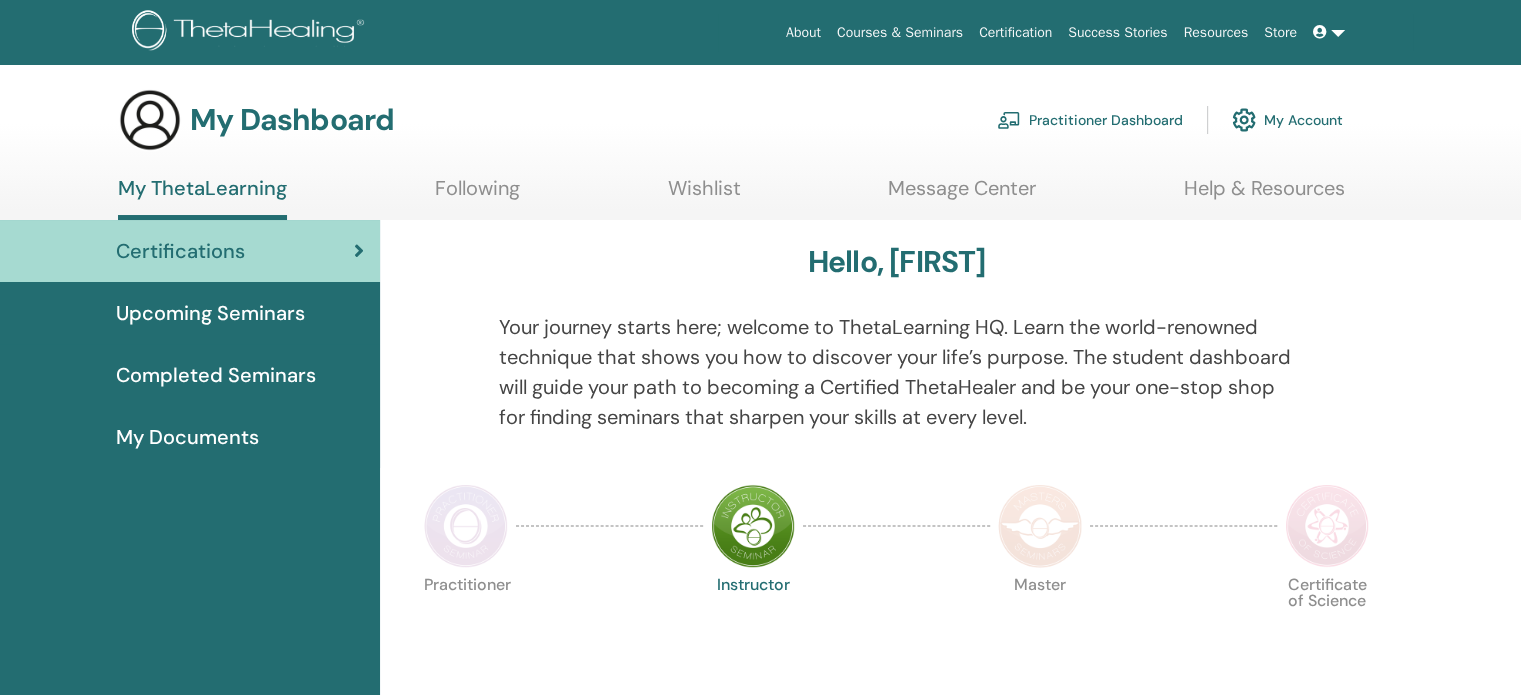 click on "Certifications
Upcoming Seminars
Completed Seminars
My Documents" at bounding box center [190, 344] 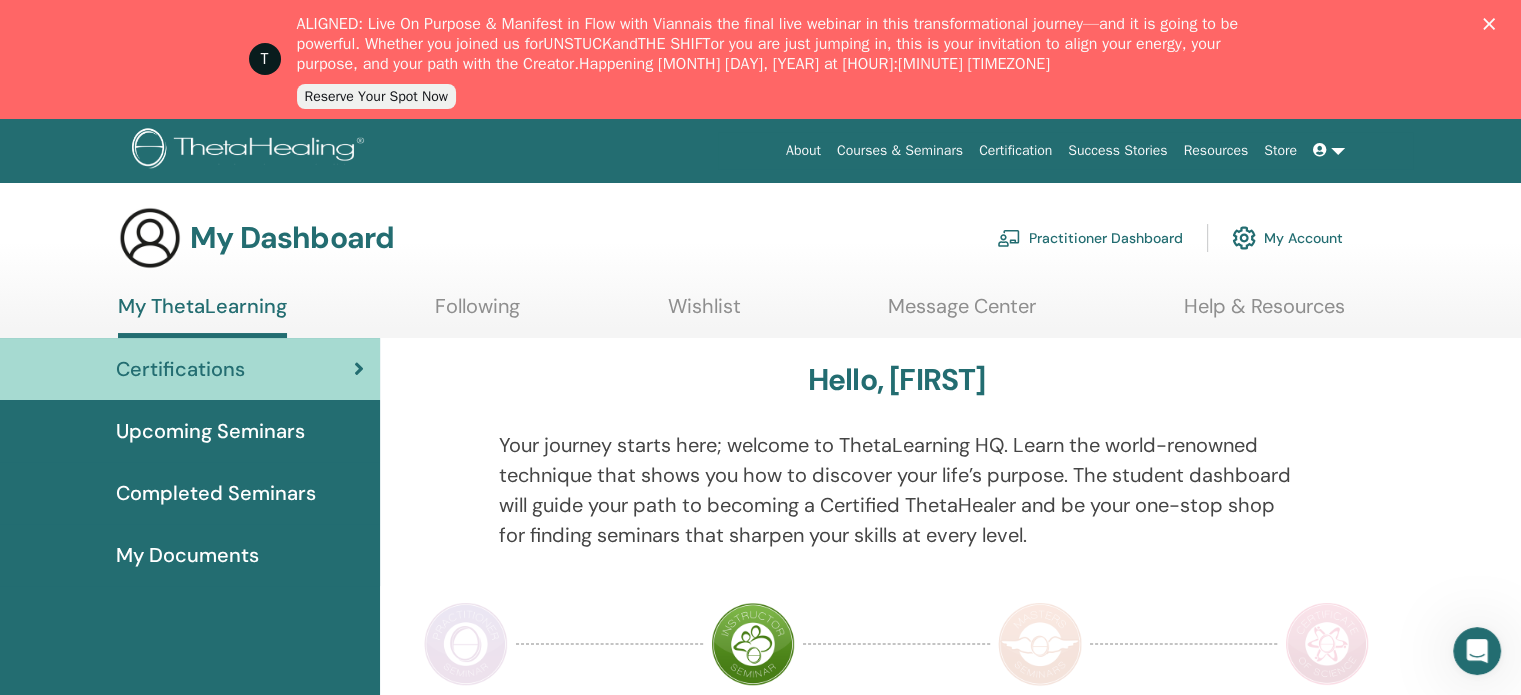 scroll, scrollTop: 0, scrollLeft: 0, axis: both 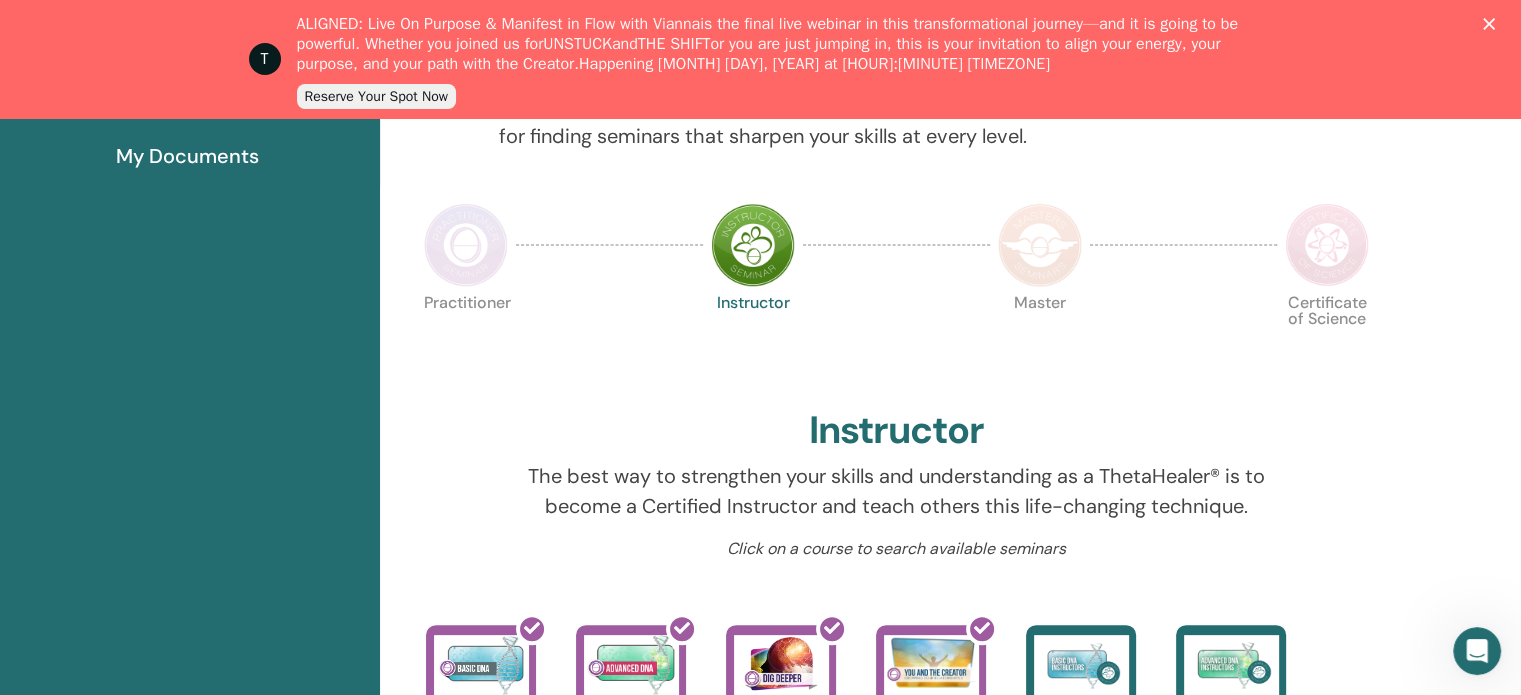 click at bounding box center (466, 245) 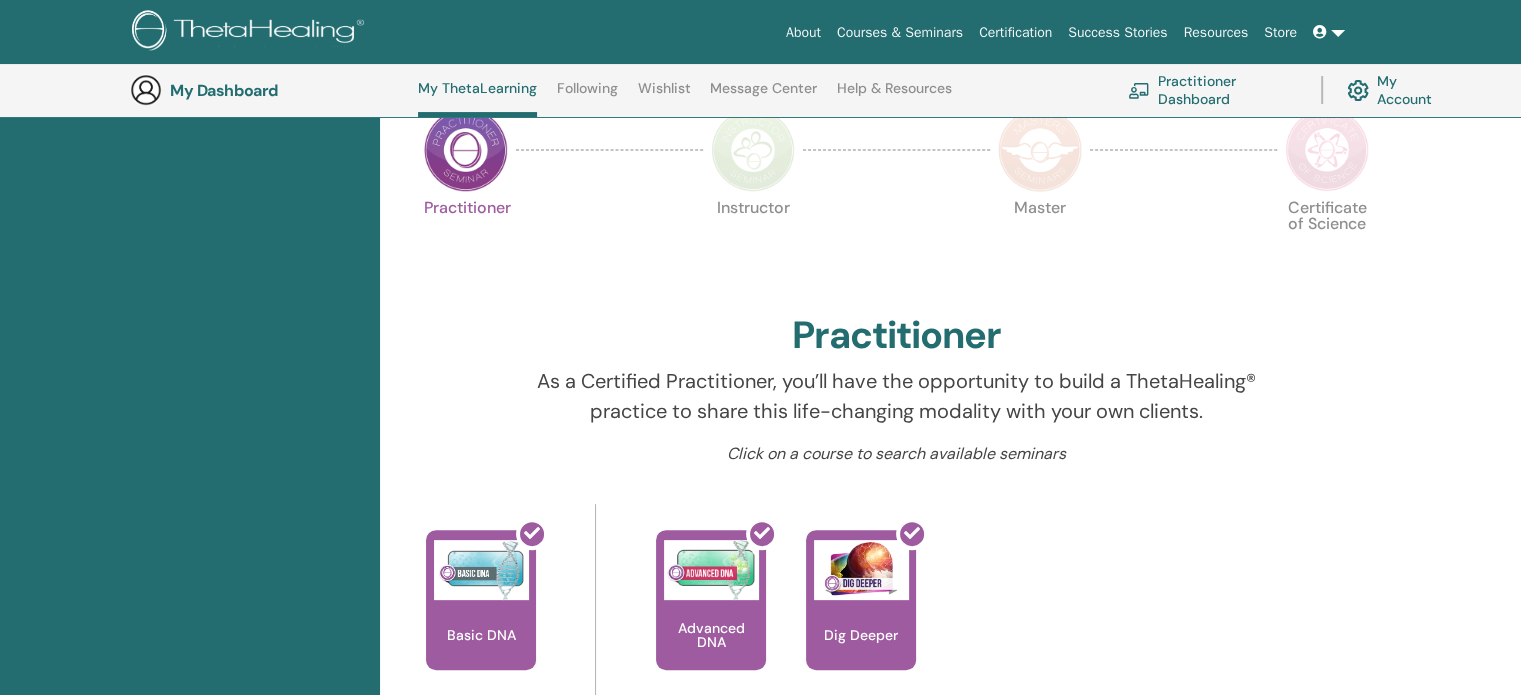 scroll, scrollTop: 452, scrollLeft: 0, axis: vertical 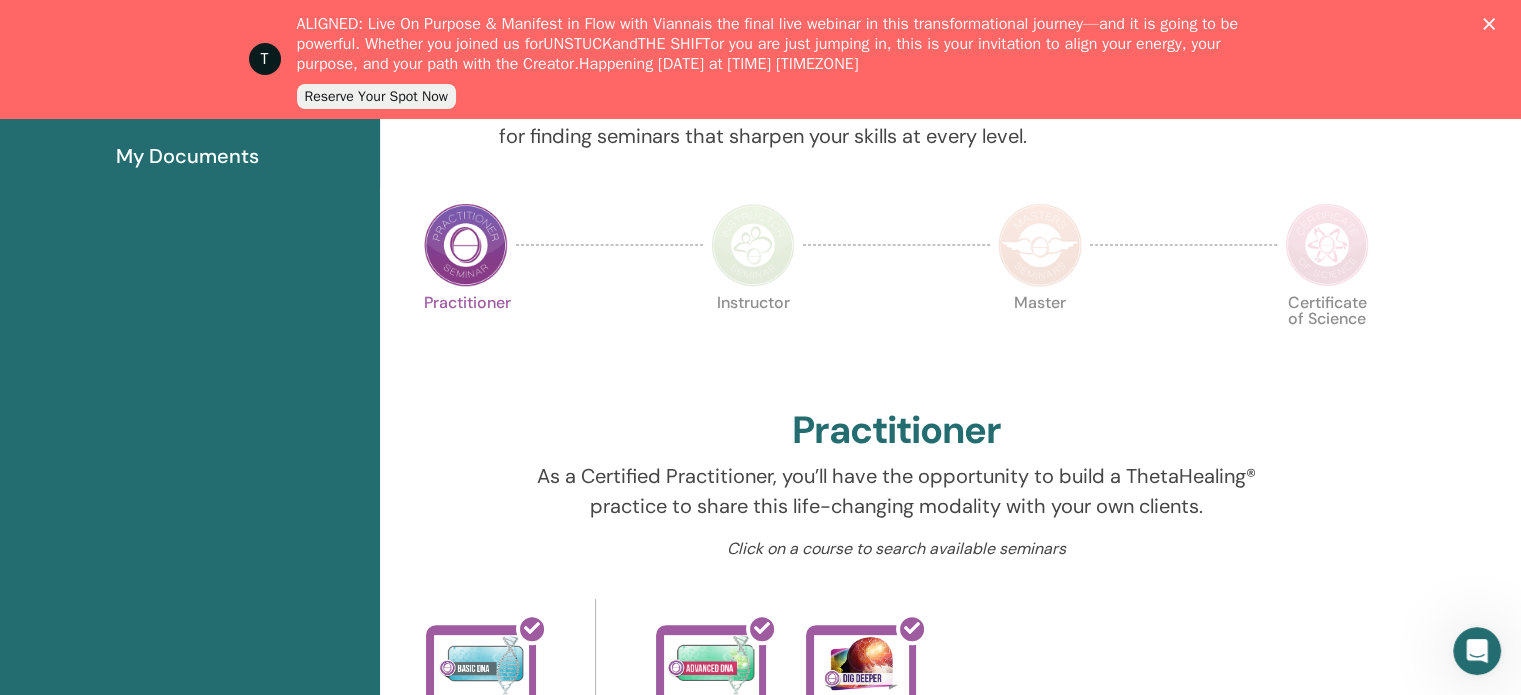 click at bounding box center (1040, 245) 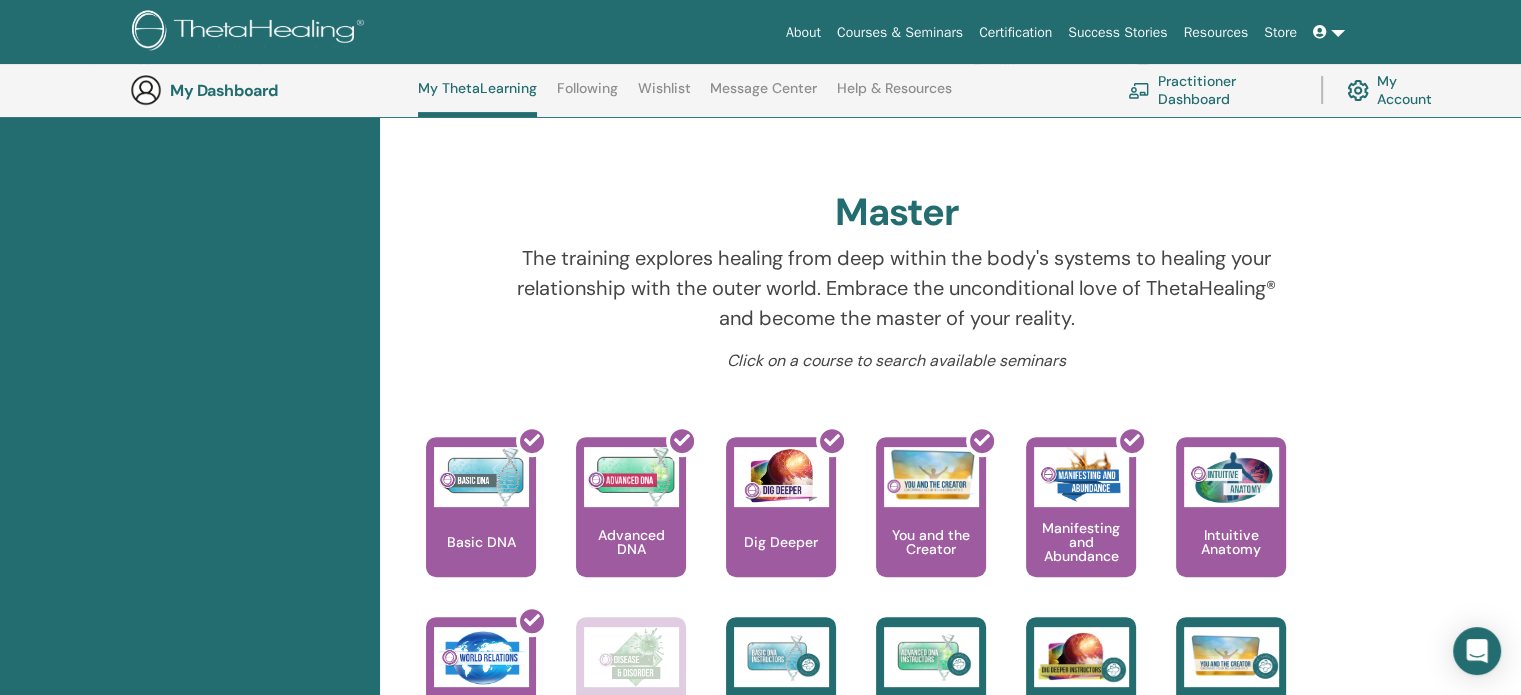 scroll, scrollTop: 552, scrollLeft: 0, axis: vertical 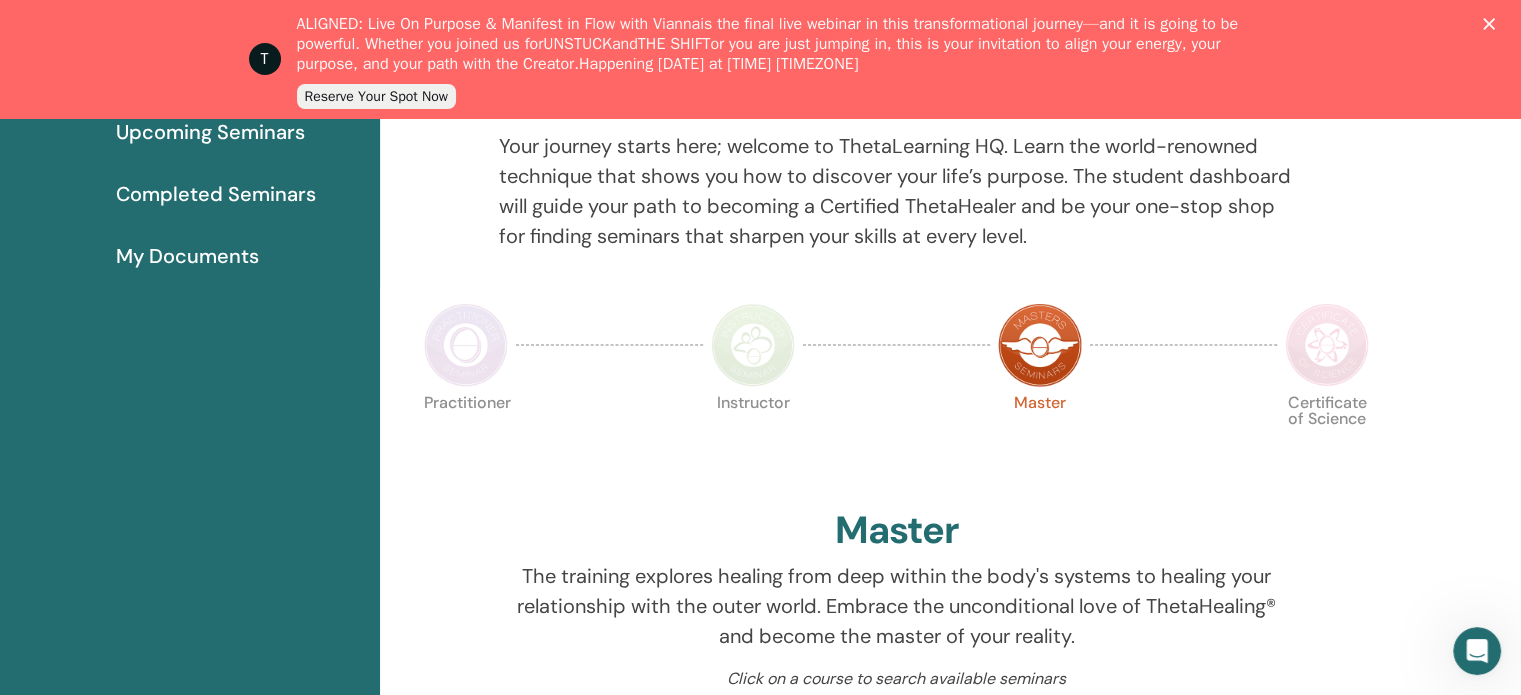 click at bounding box center [1327, 345] 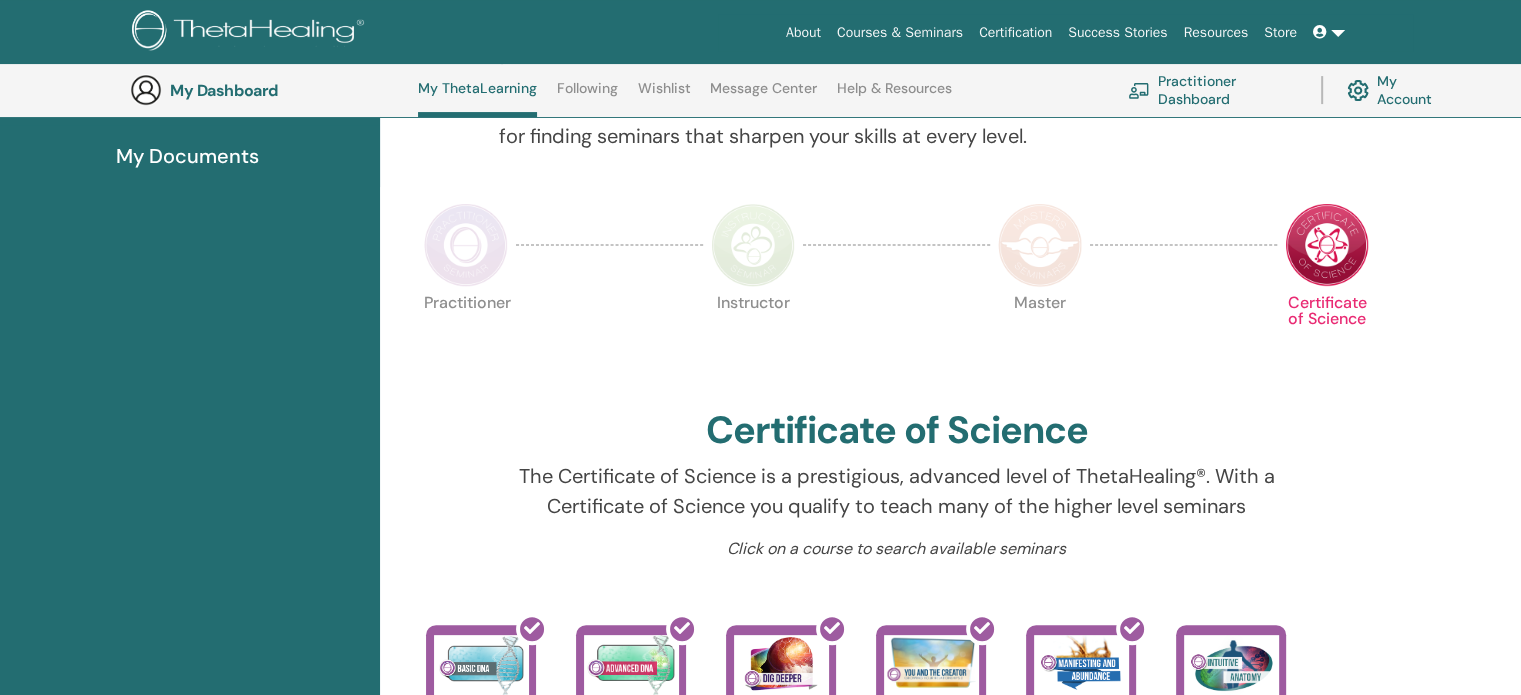 scroll, scrollTop: 852, scrollLeft: 0, axis: vertical 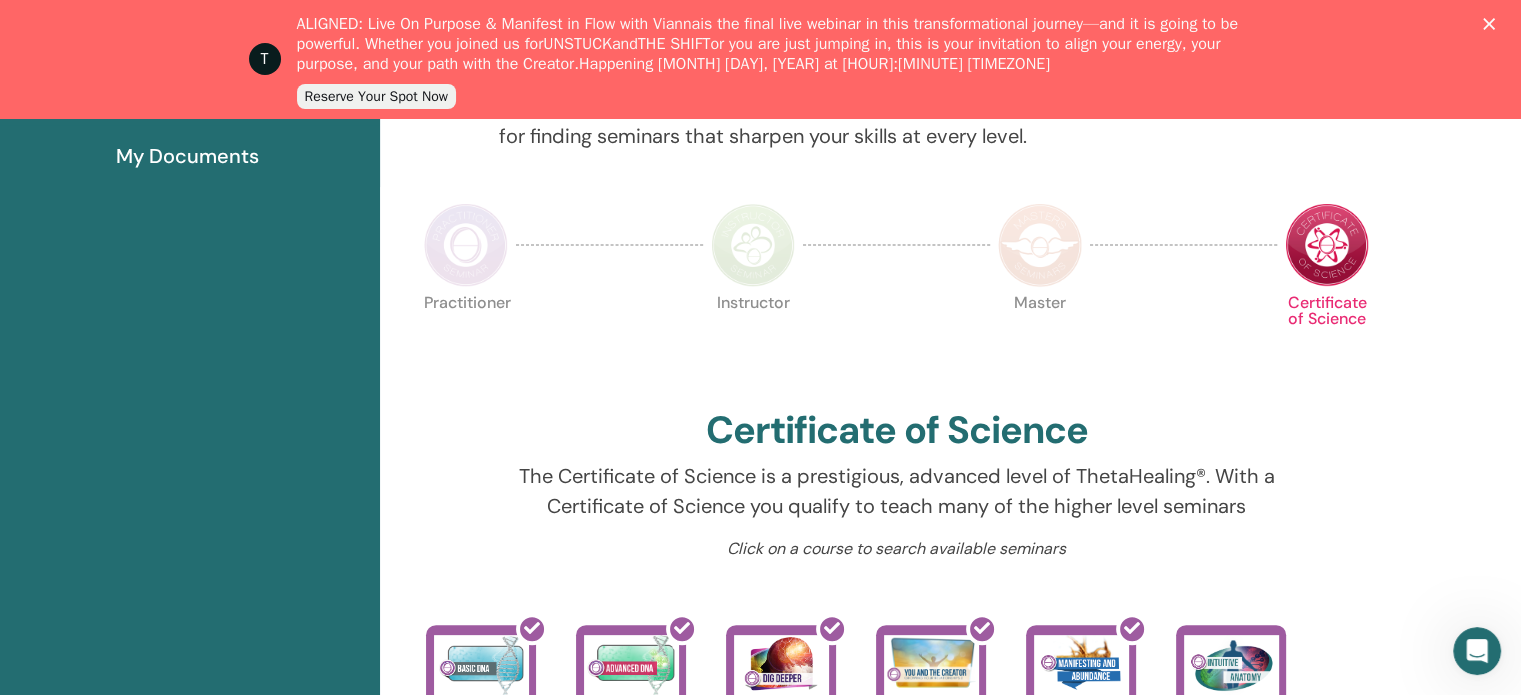 click at bounding box center [753, 245] 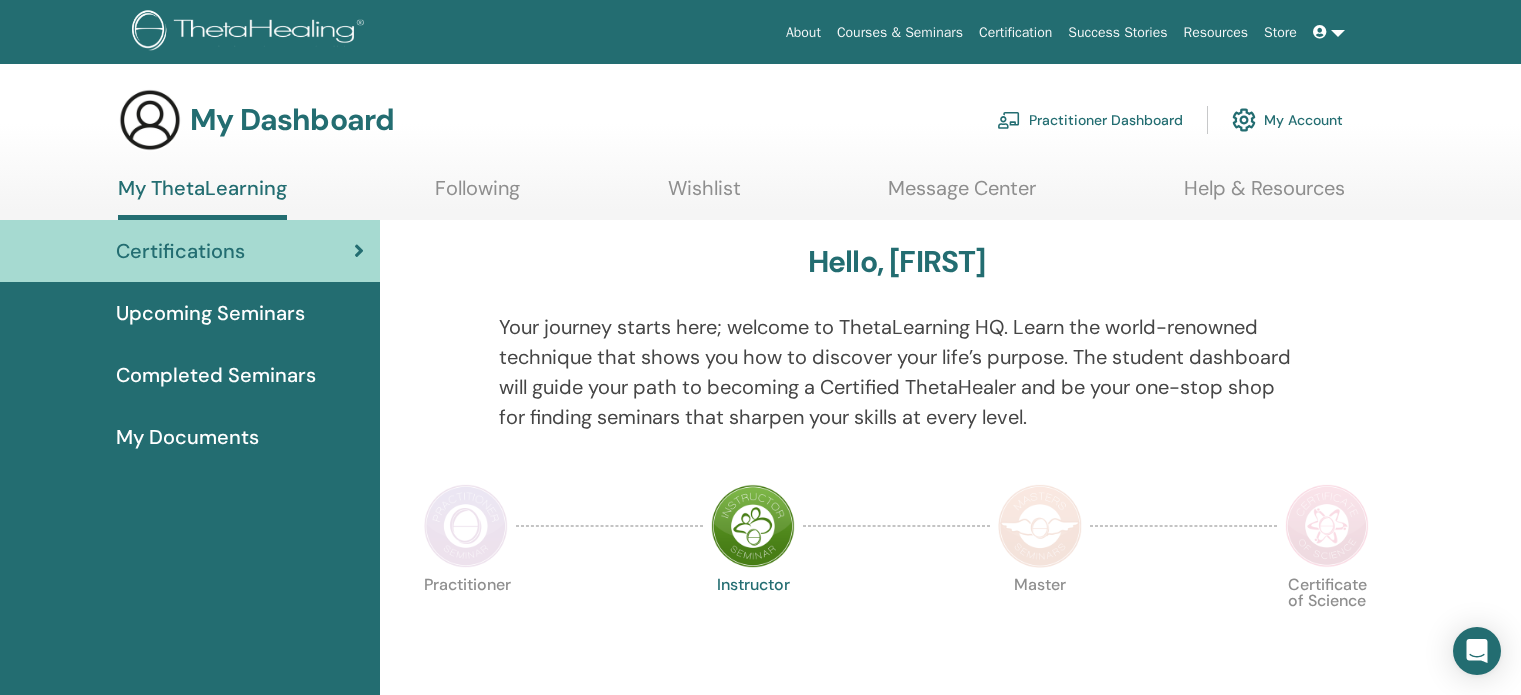 scroll, scrollTop: 0, scrollLeft: 0, axis: both 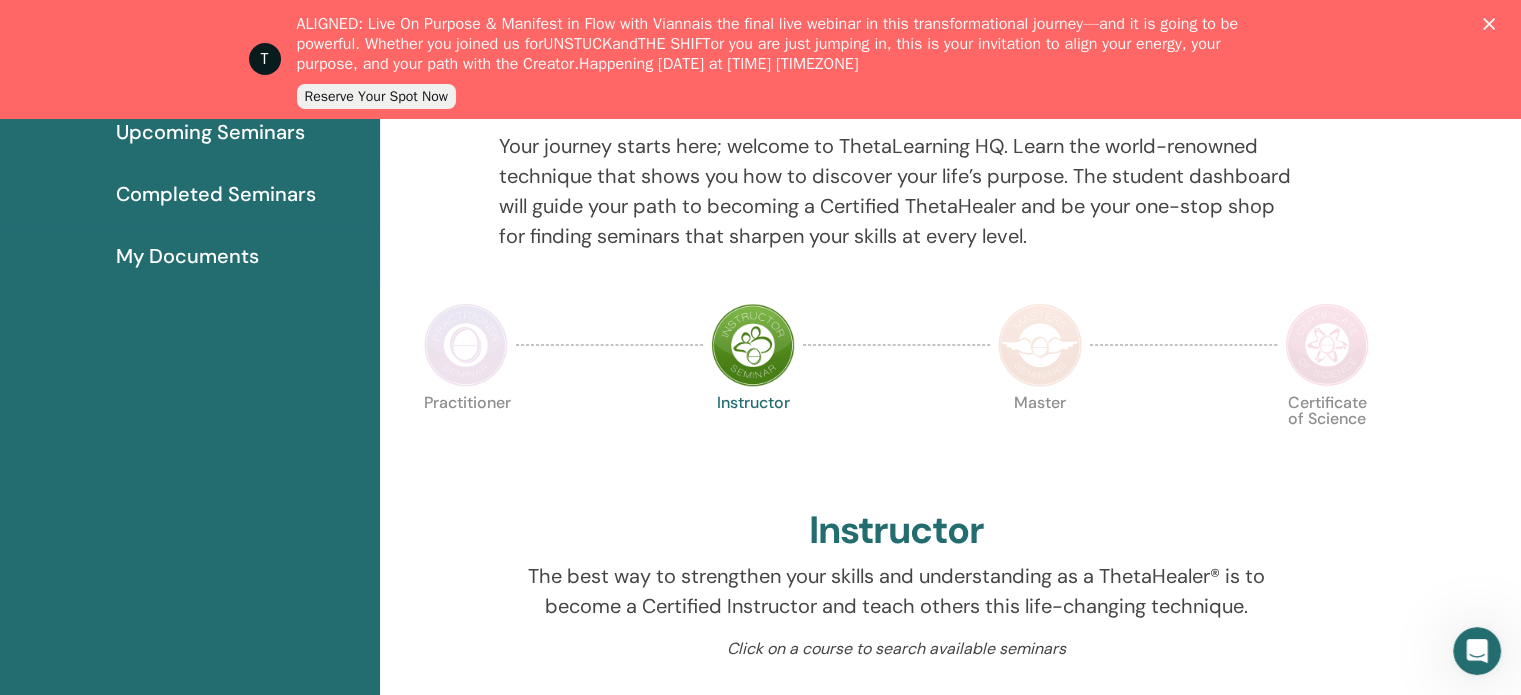 click at bounding box center [466, 345] 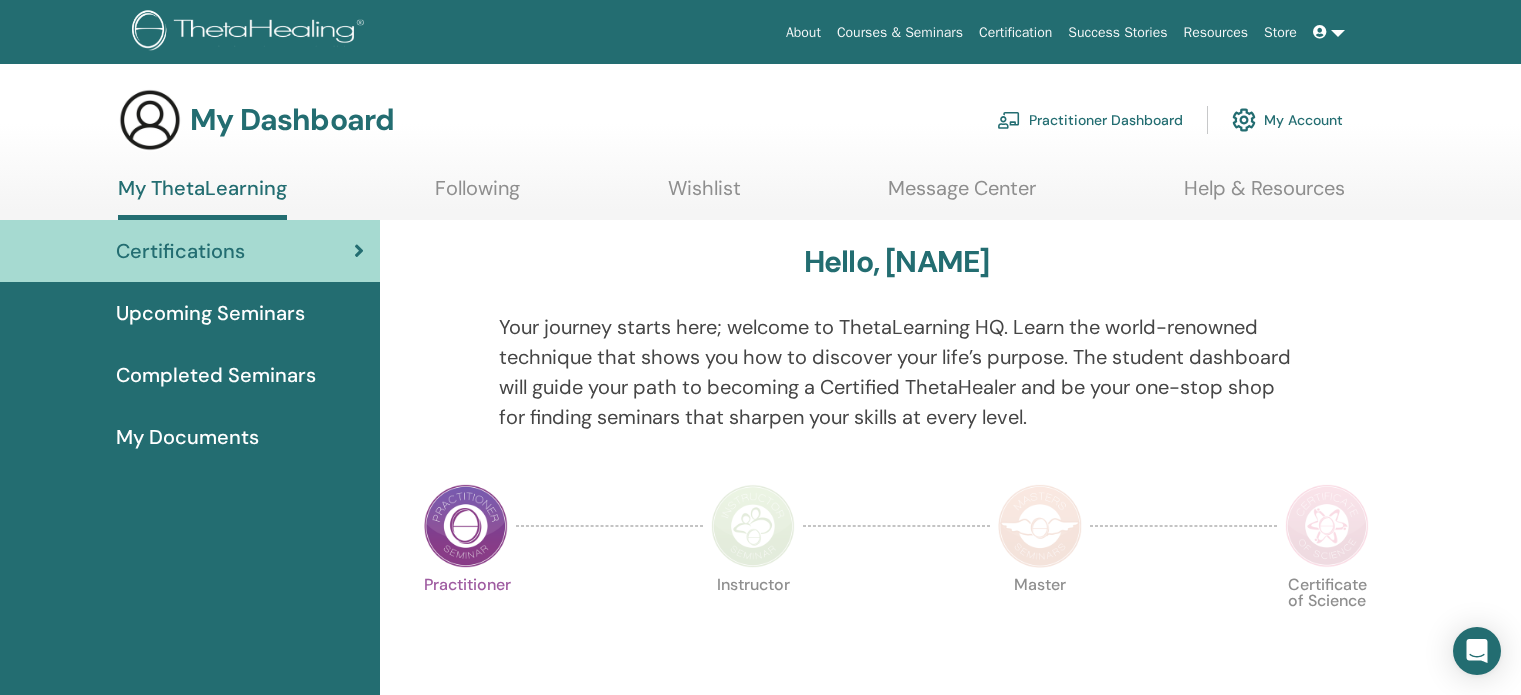 scroll, scrollTop: 0, scrollLeft: 0, axis: both 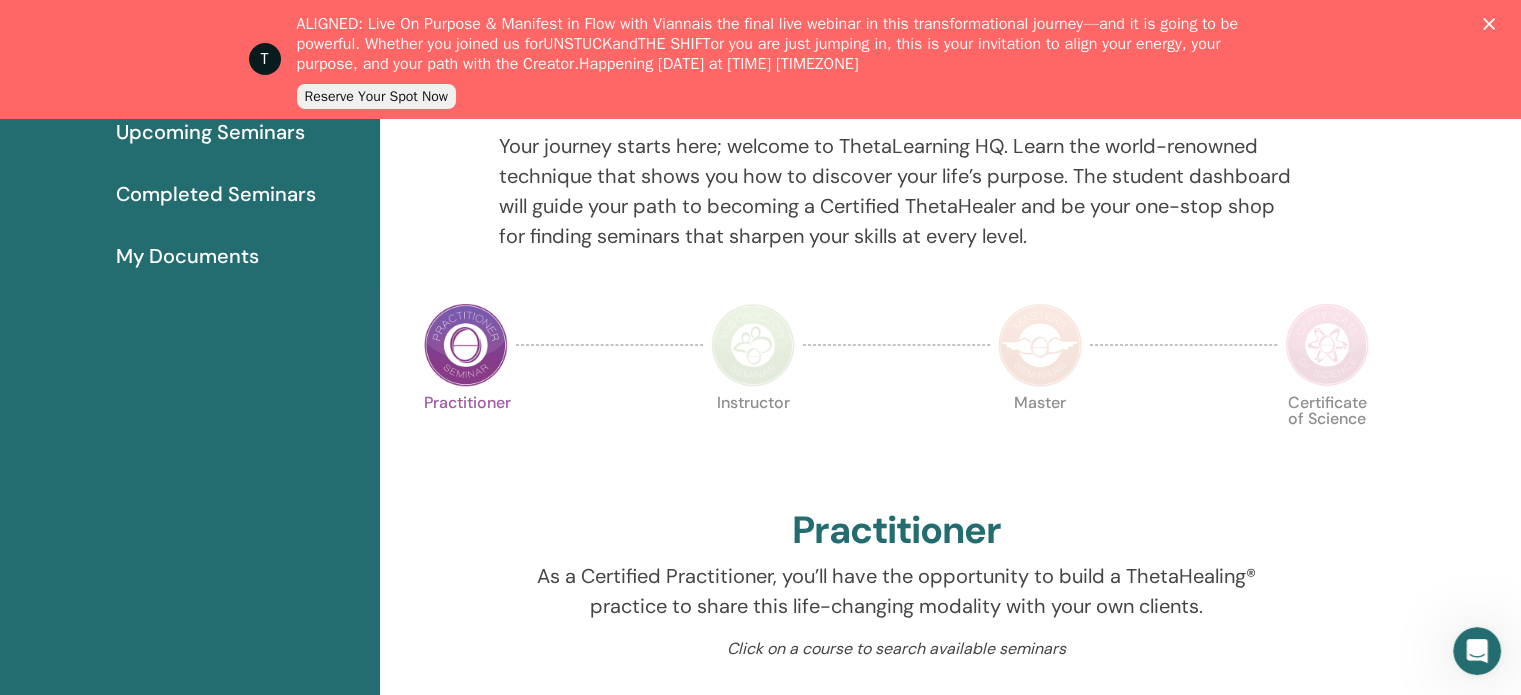 click at bounding box center [753, 345] 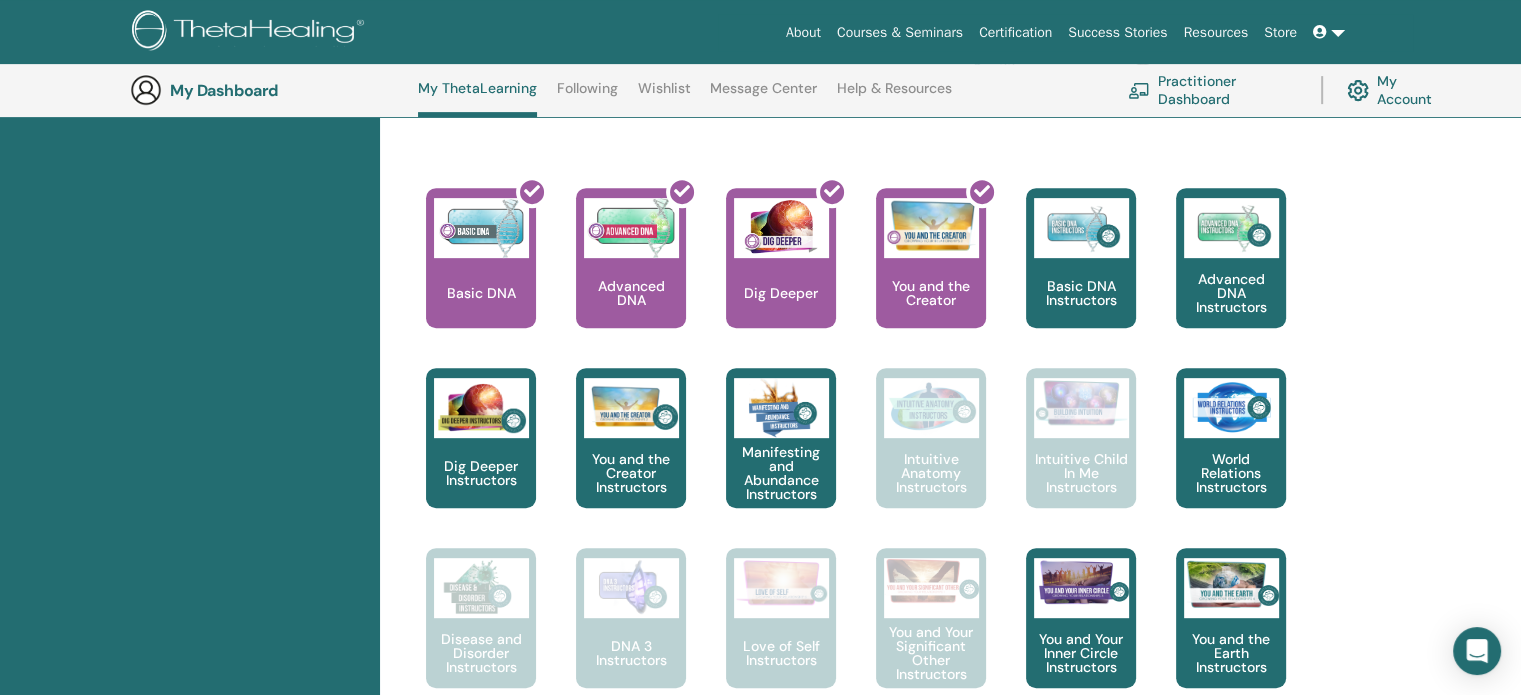 scroll, scrollTop: 1052, scrollLeft: 0, axis: vertical 